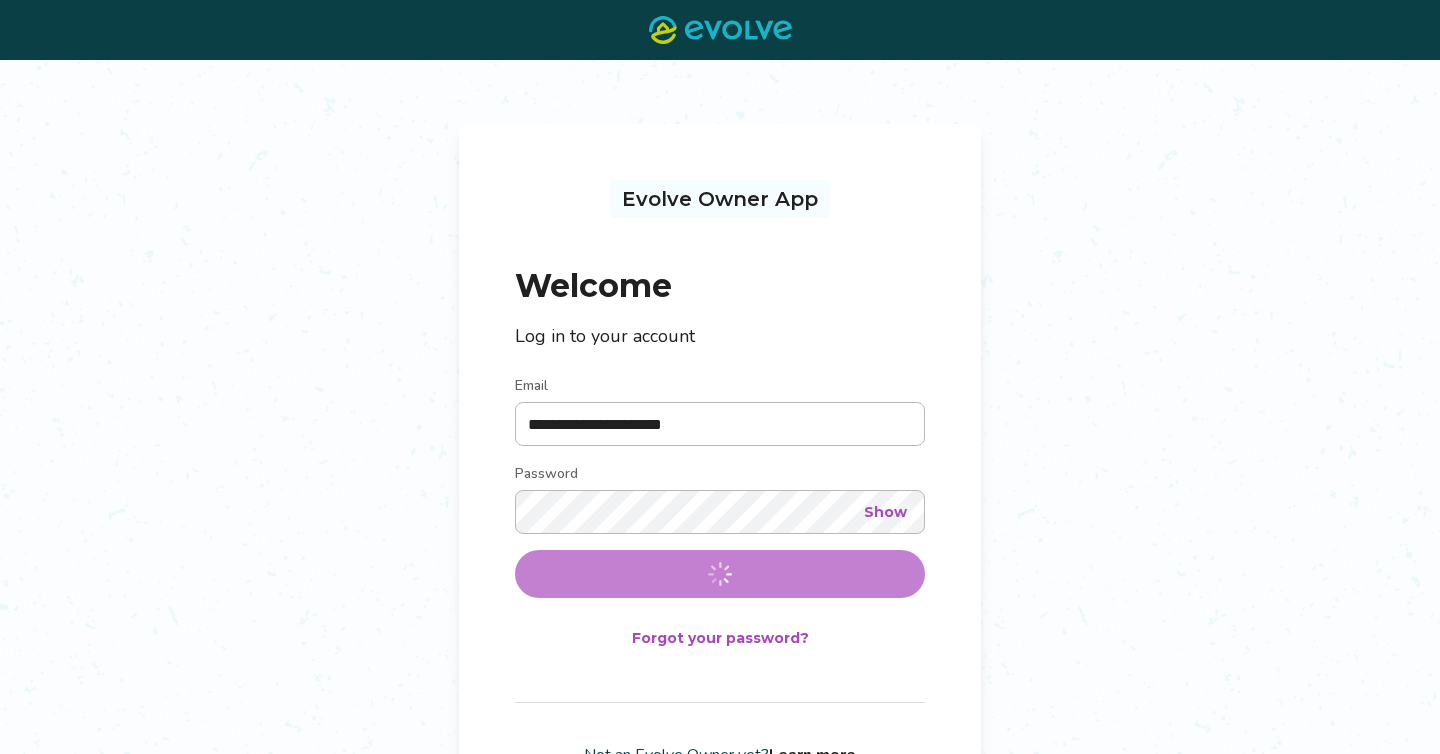 scroll, scrollTop: 0, scrollLeft: 0, axis: both 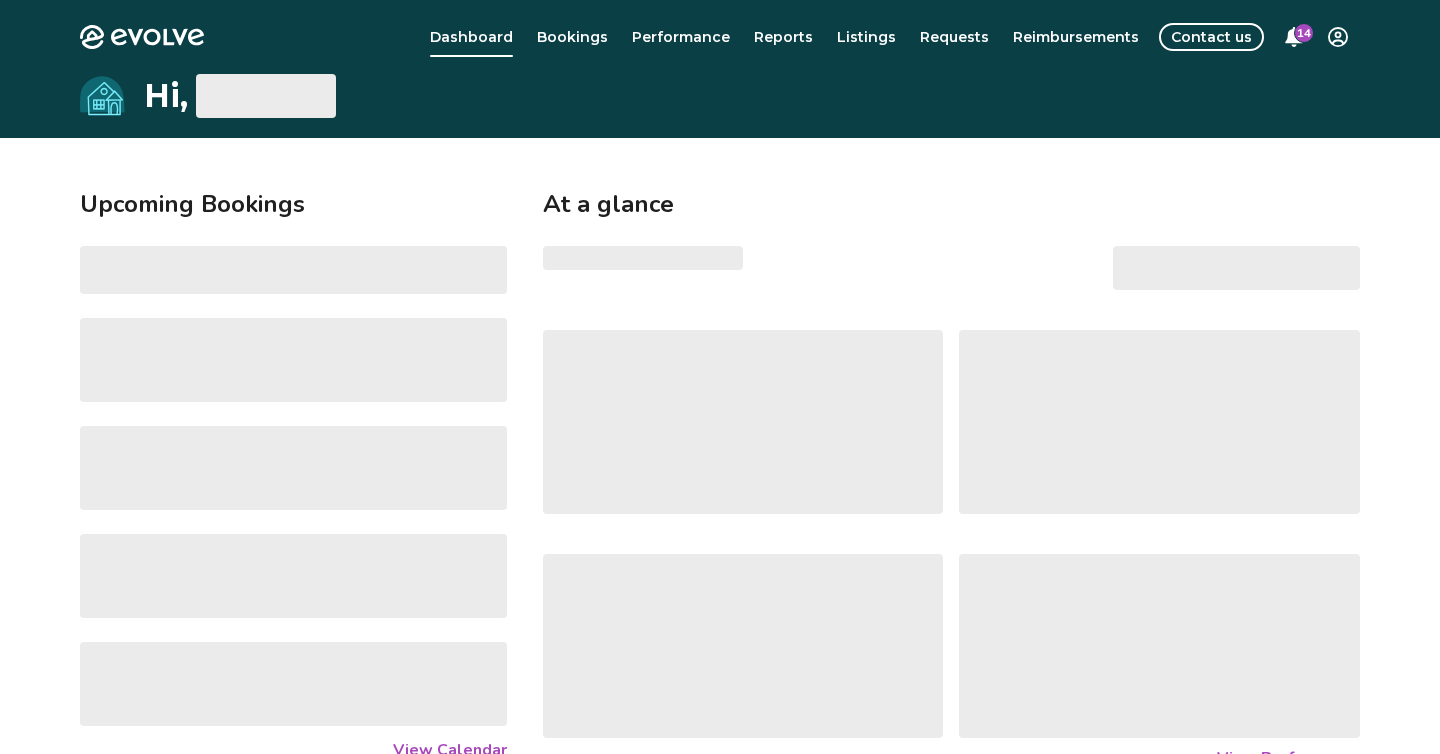 click on "At a glance ‌ ‌ ‌ ‌ ‌ ‌ ‌ View Performance" at bounding box center (951, 478) 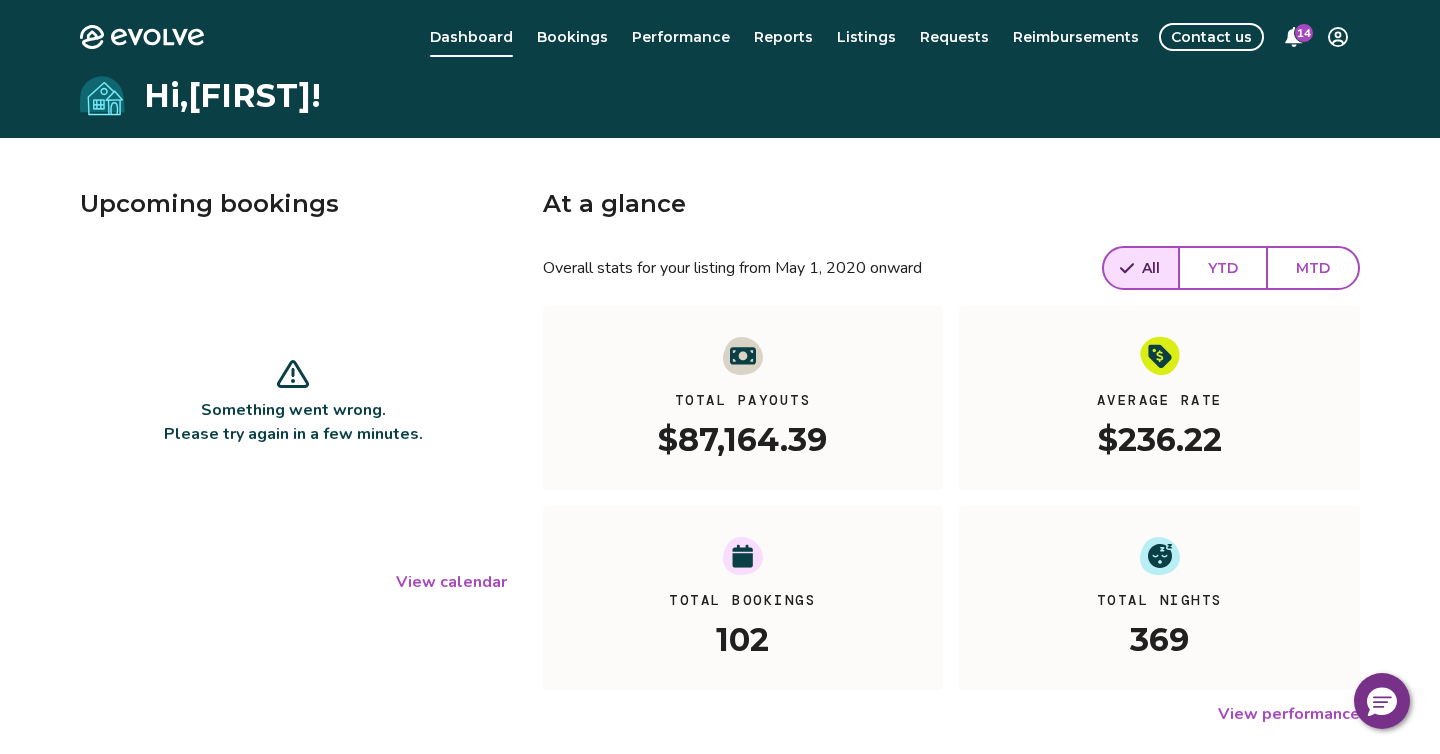click on "Reimbursements" at bounding box center [1076, 37] 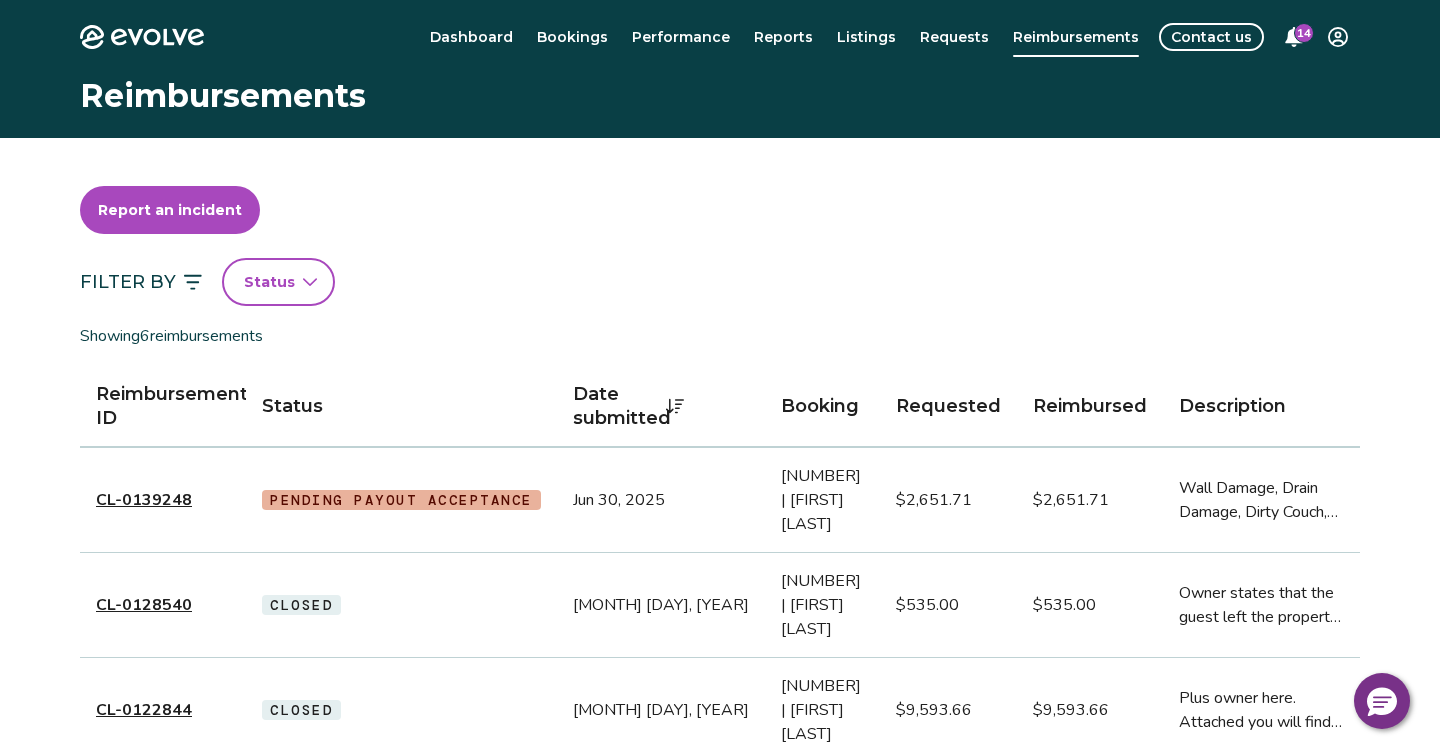 click on "CL-0139248" at bounding box center (144, 500) 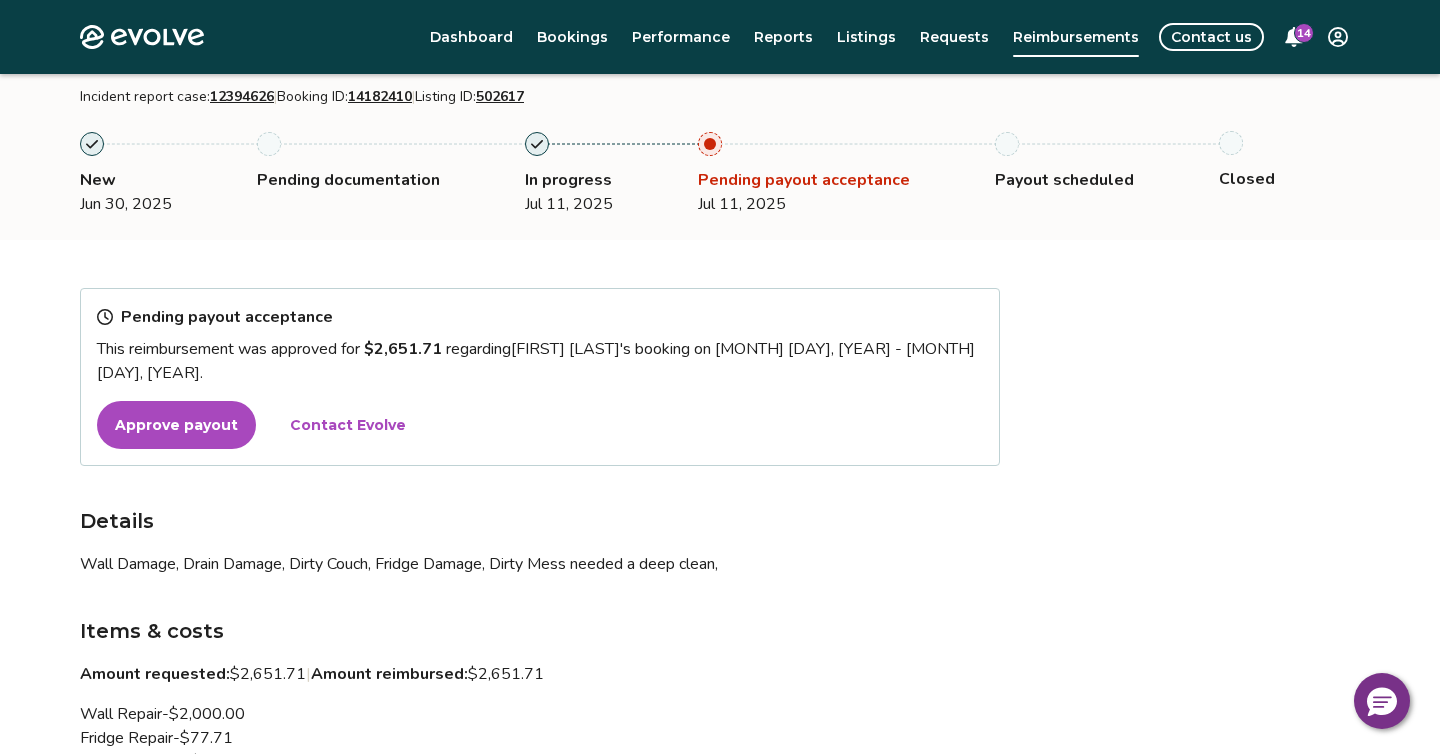 scroll, scrollTop: 66, scrollLeft: 0, axis: vertical 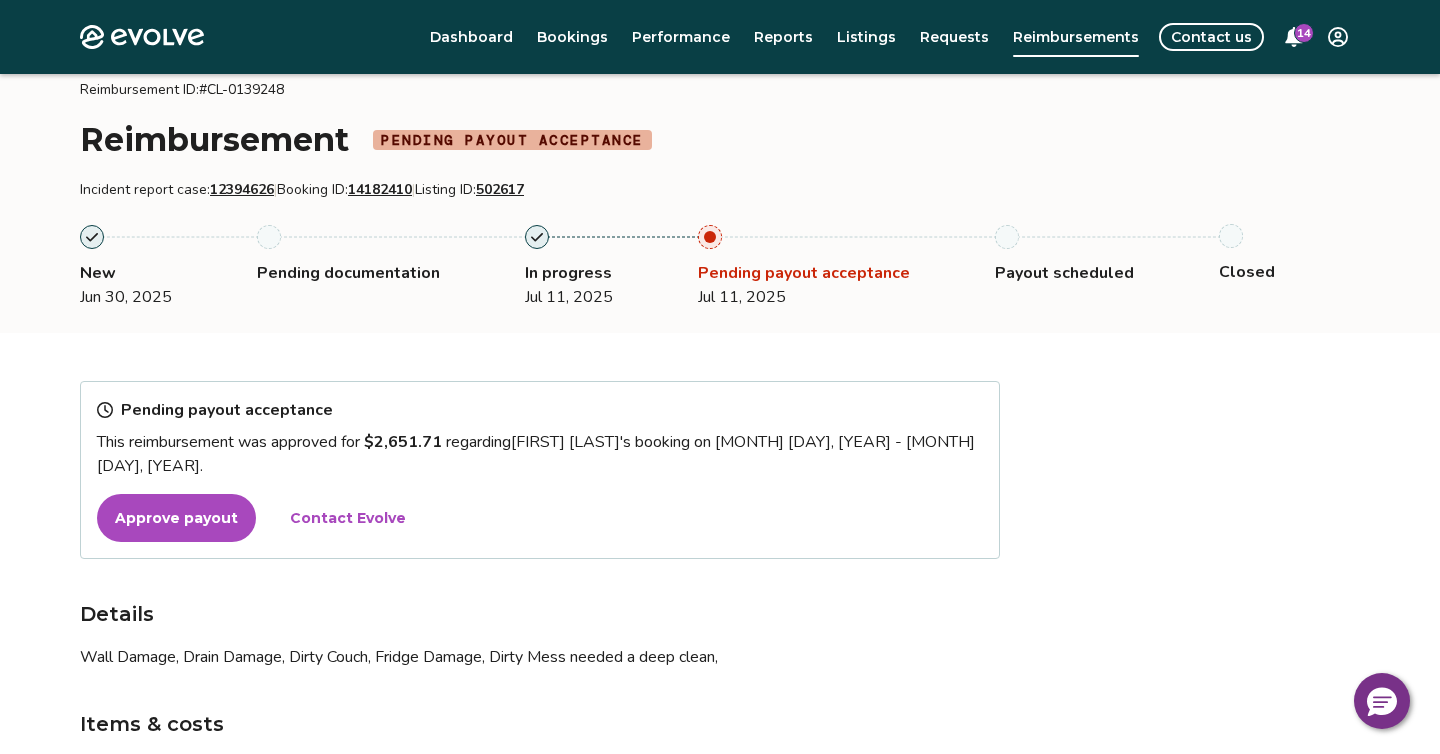 click on "Approve payout" at bounding box center [176, 518] 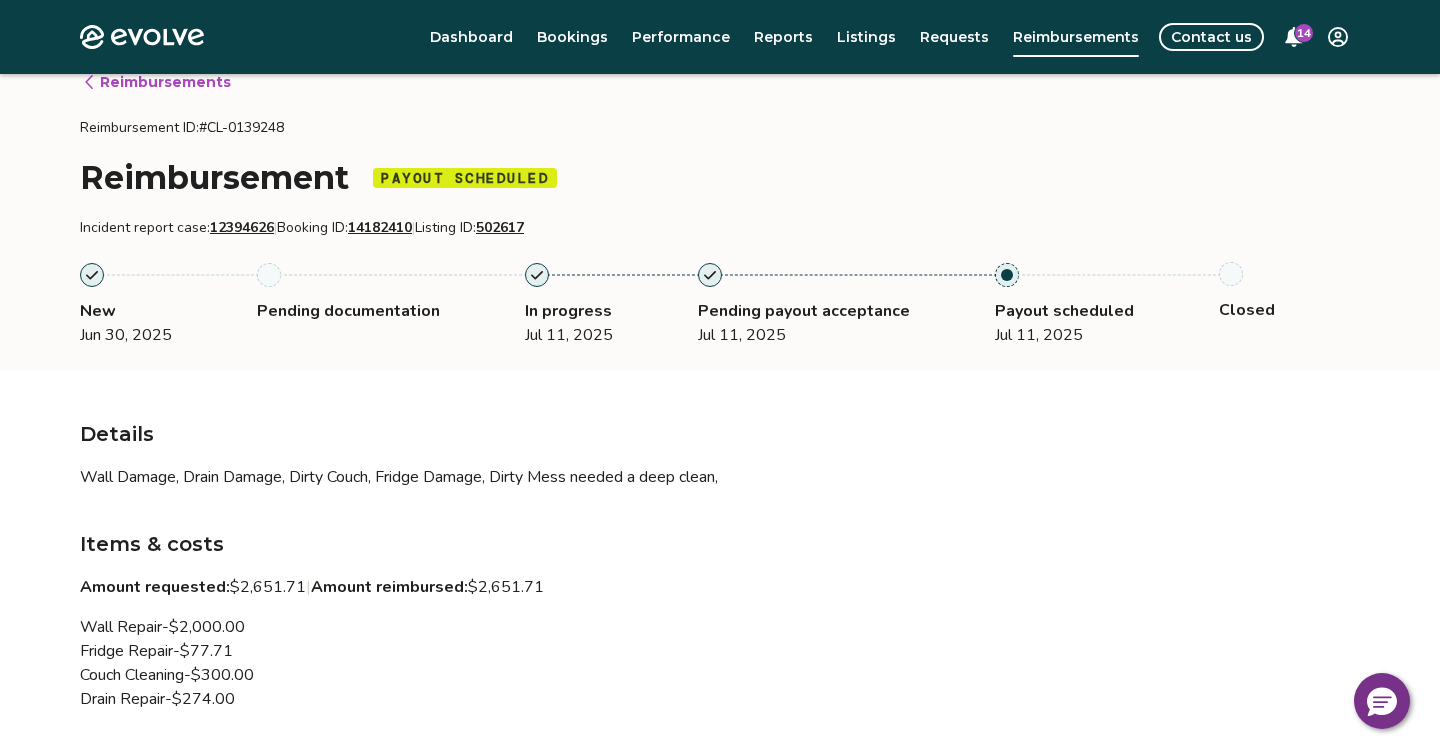 scroll, scrollTop: 24, scrollLeft: 0, axis: vertical 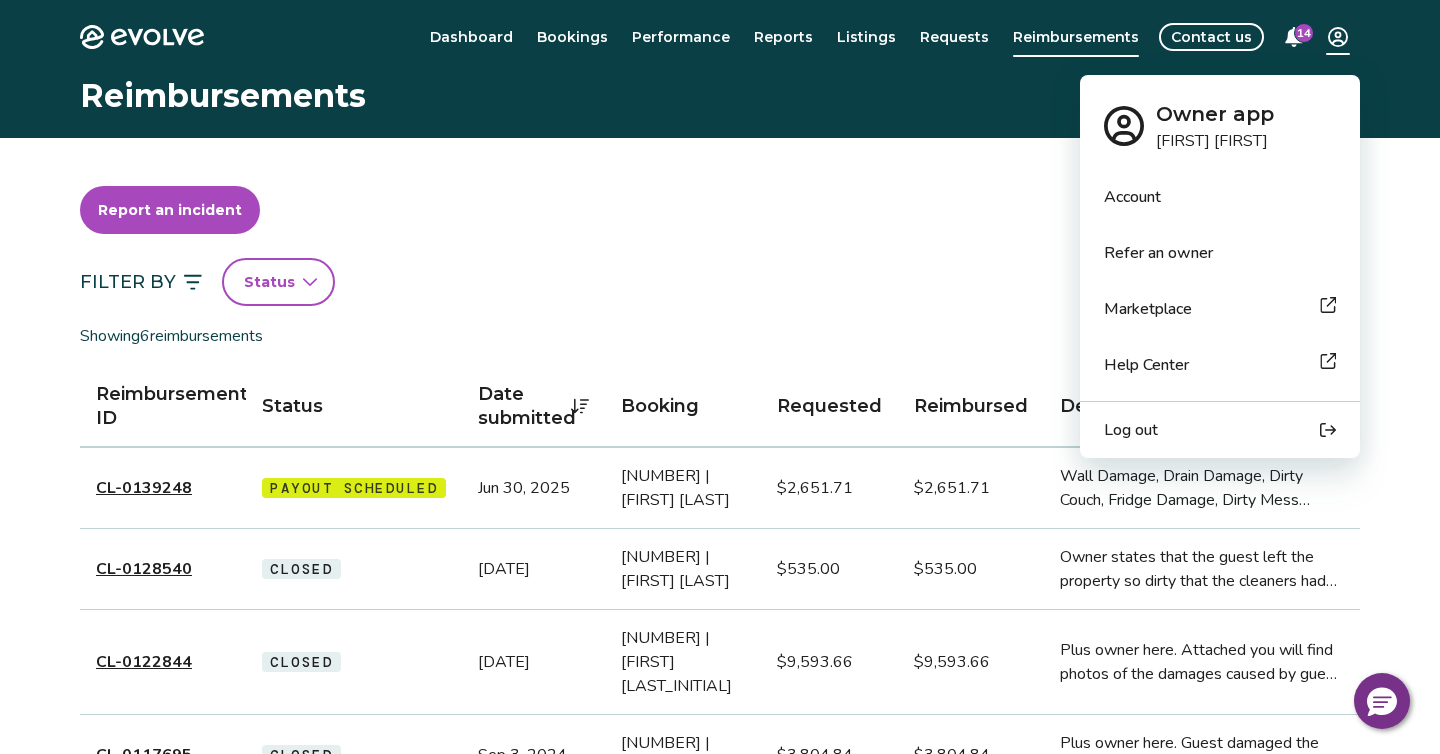 click on "Evolve Dashboard Bookings Performance Reports Listings Requests Reimbursements Contact us 14 Reimbursements Report an incident Filter By Status Showing 6 reimbursements Reimbursement ID Status Date submitted Booking Requested Reimbursed Description CL-0139248 Payout Scheduled [DATE] [NUMBER] | [FIRST] [LAST] $[AMOUNT] $[AMOUNT] Wall Damage, Drain Damage, Dirty Couch, Fridge Damage, Dirty Mess needed a deep clean, CL-0128540 Closed [DATE] [NUMBER] | [FIRST] [LAST] $[AMOUNT] $[AMOUNT] Owner states that the guest left the property so dirty that the cleaners had to do a deep clean. CL-0122844 Closed [DATE] [NUMBER] | [FIRST] [LAST] $[AMOUNT] $[AMOUNT] Plus owner here. Attached you will find photos of the damages caused by guest. Paint, scratches, dents and stains CL-0117695 Closed [DATE] [NUMBER] | [FIRST] [LAST] $[AMOUNT] $[AMOUNT] Plus owner here. Guest damaged the carpet, cleaners cannot get it off. Will send you more info once received. I did attach a photo though! CL-0116908 Closed $[AMOUNT] Closed" at bounding box center (720, 567) 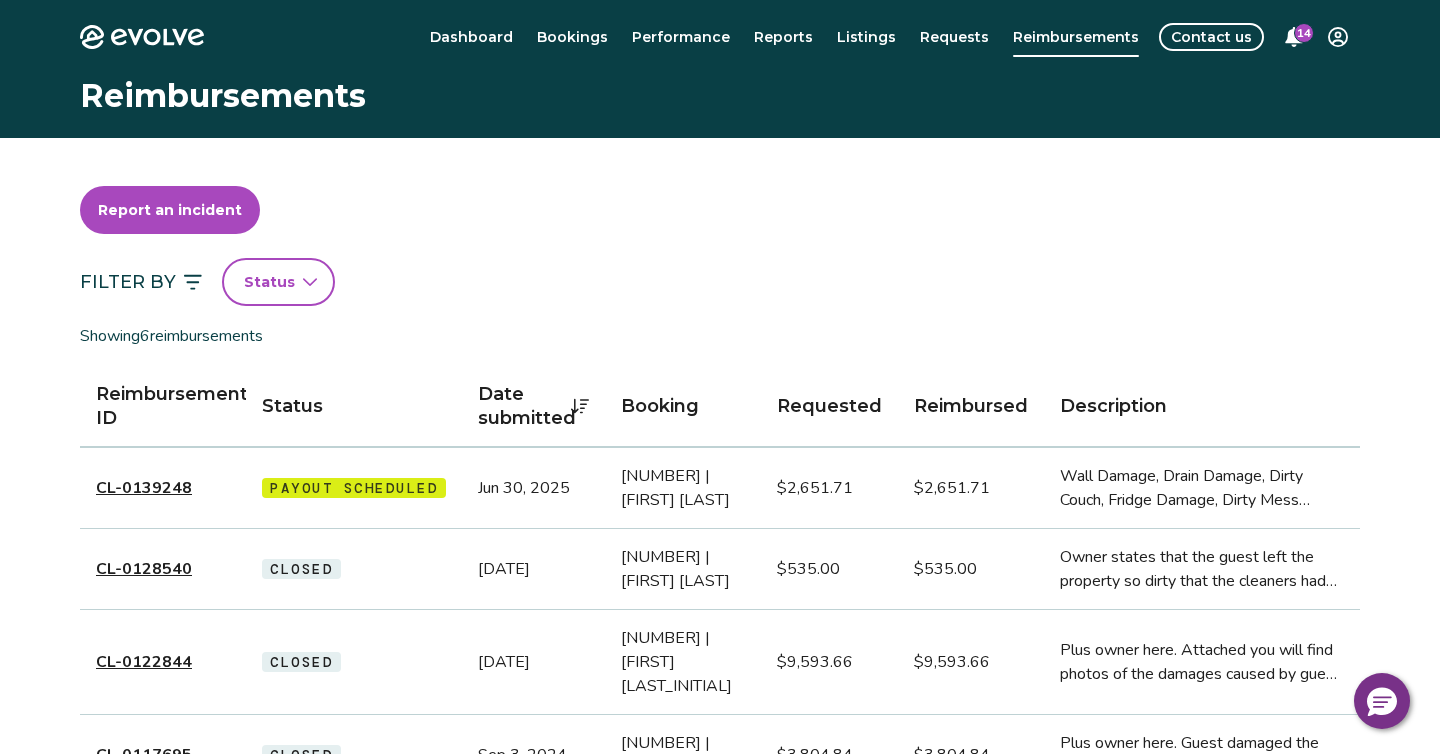 click on "Evolve" 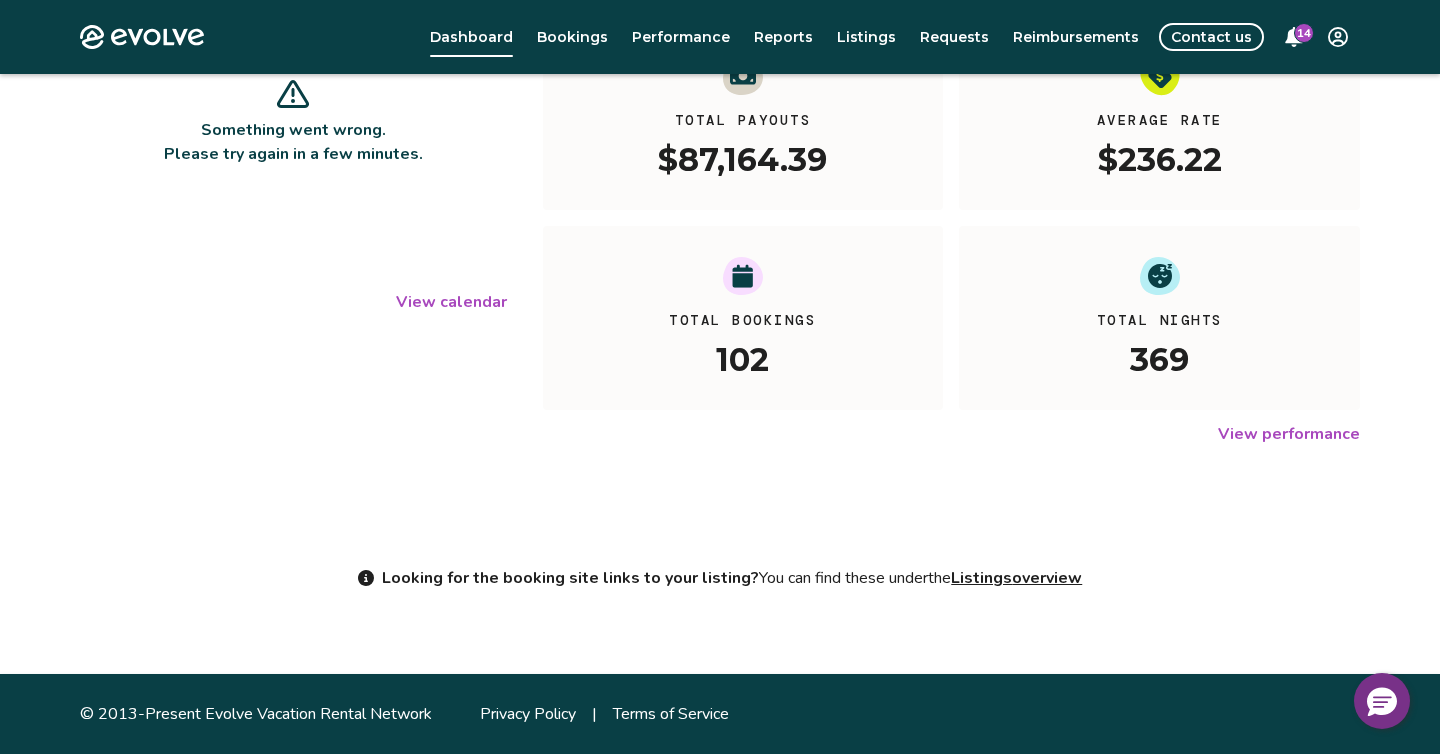 scroll, scrollTop: 0, scrollLeft: 0, axis: both 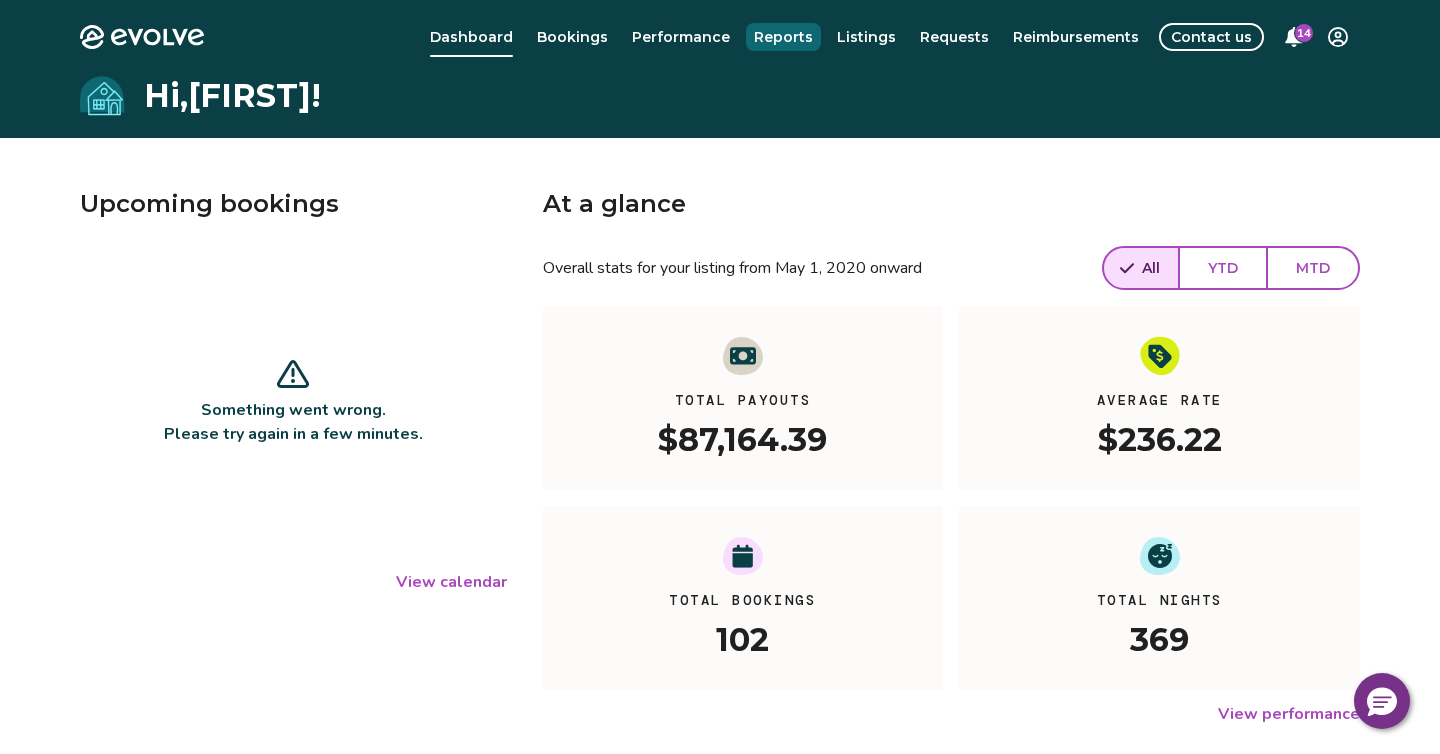 click on "Reports" at bounding box center (783, 37) 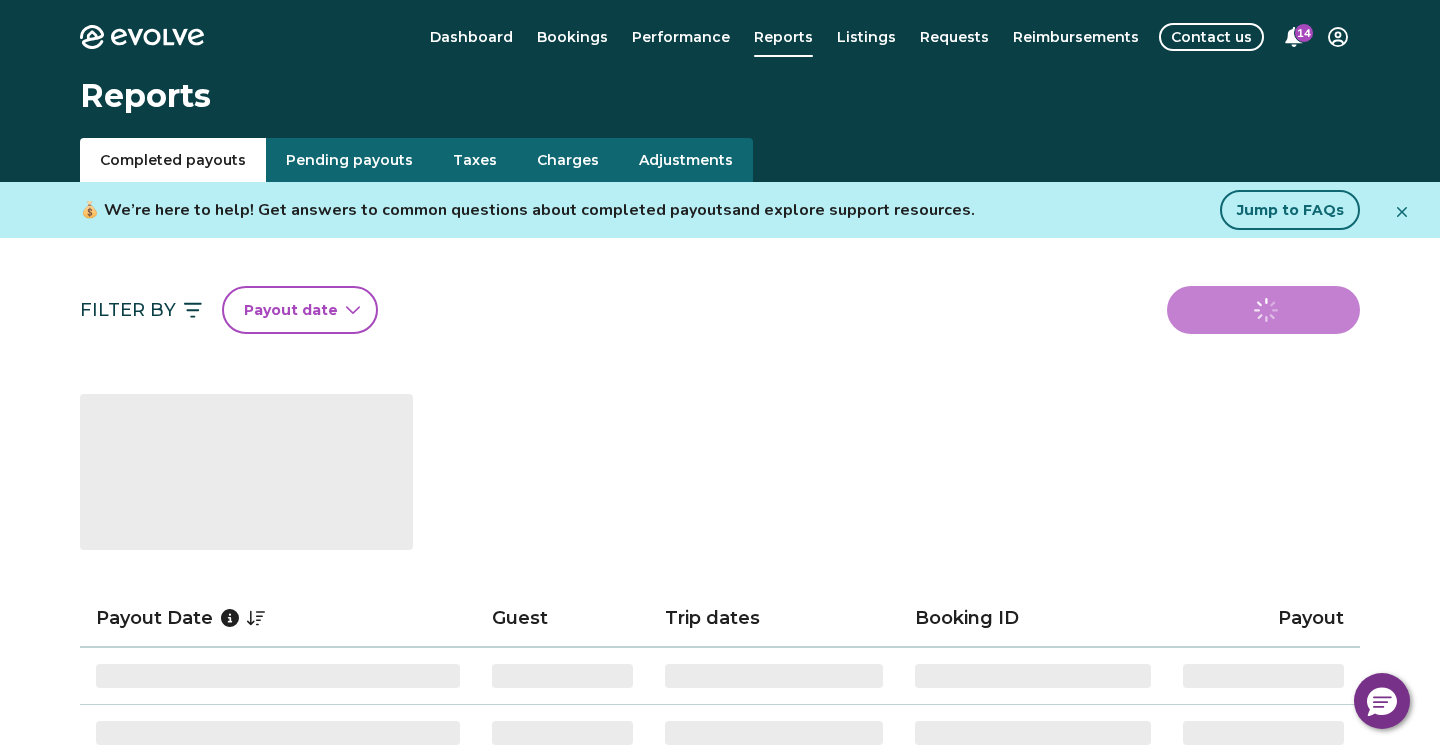 click on "Pending payouts" at bounding box center (349, 160) 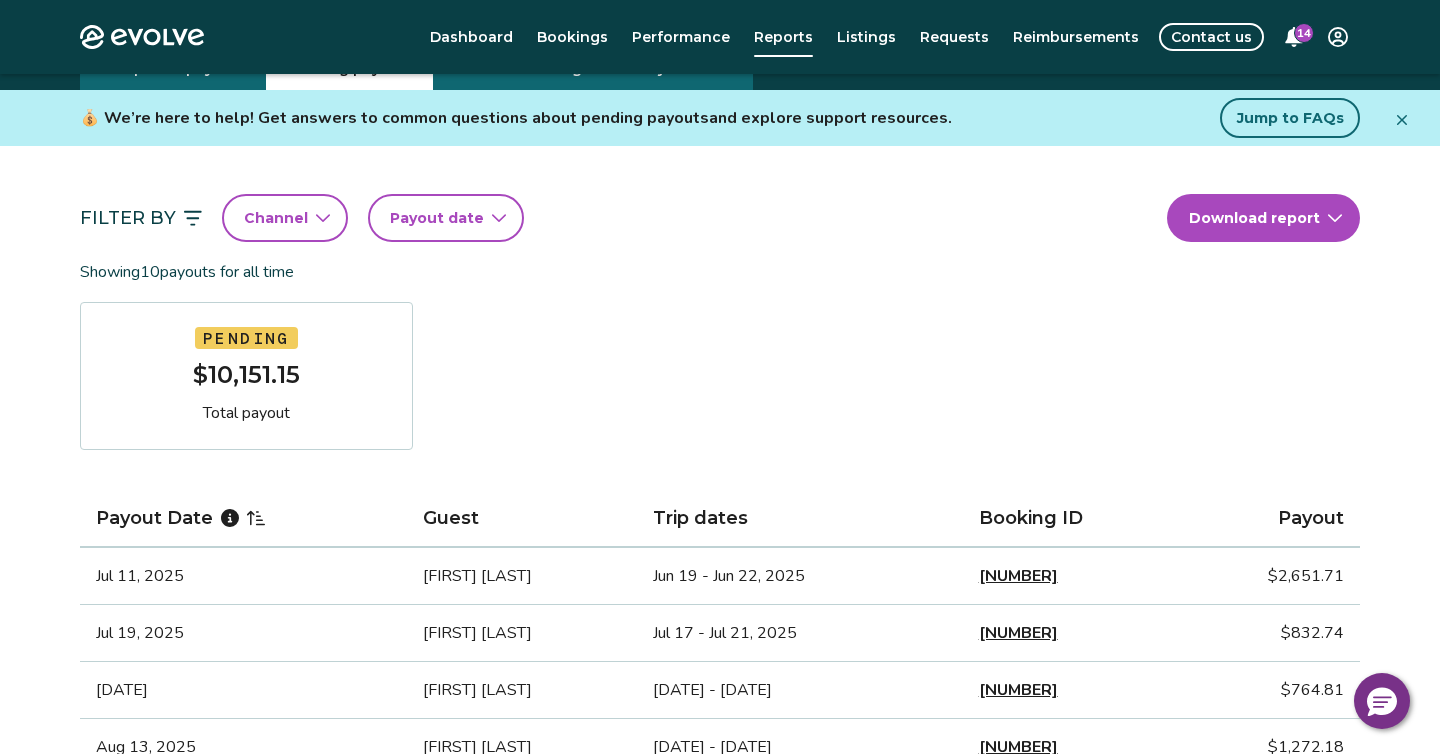 scroll, scrollTop: 91, scrollLeft: 0, axis: vertical 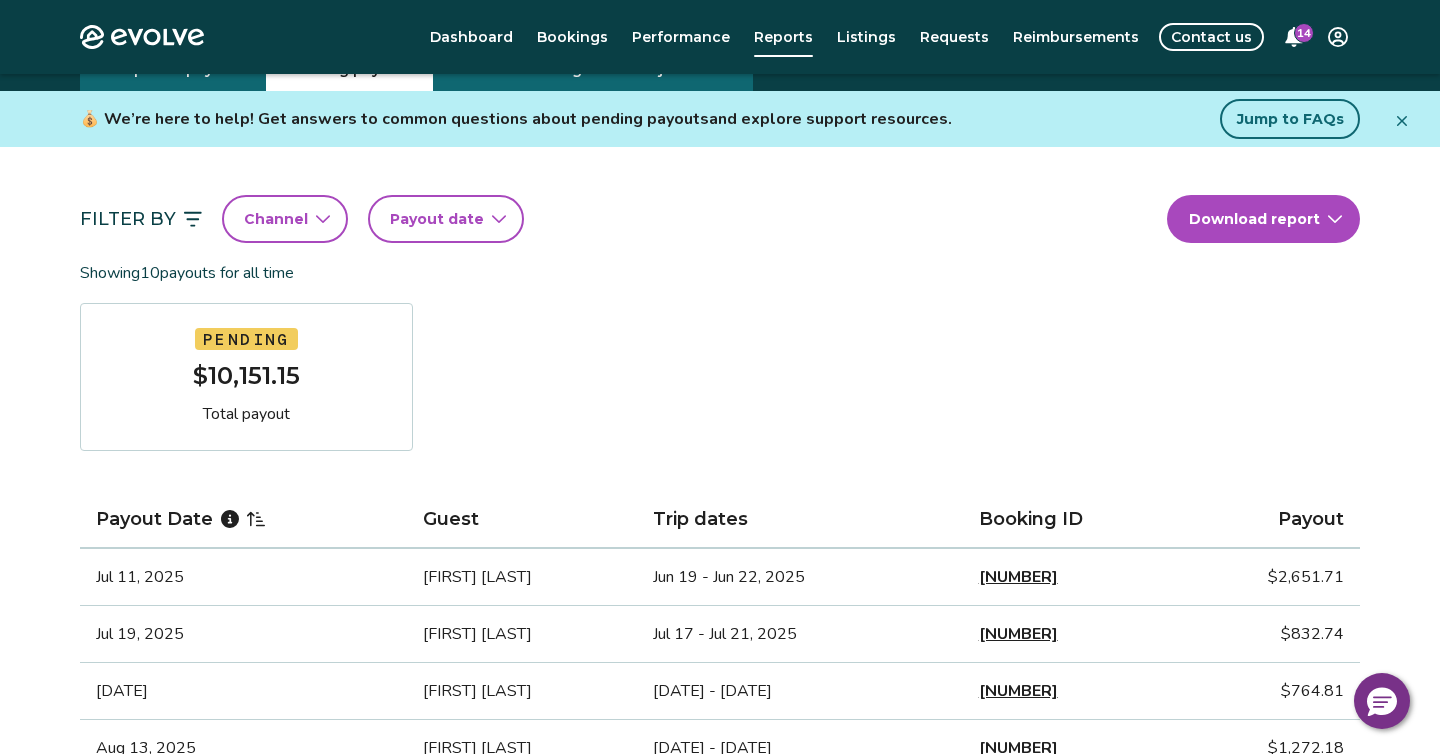 click on "Payout date" at bounding box center (437, 219) 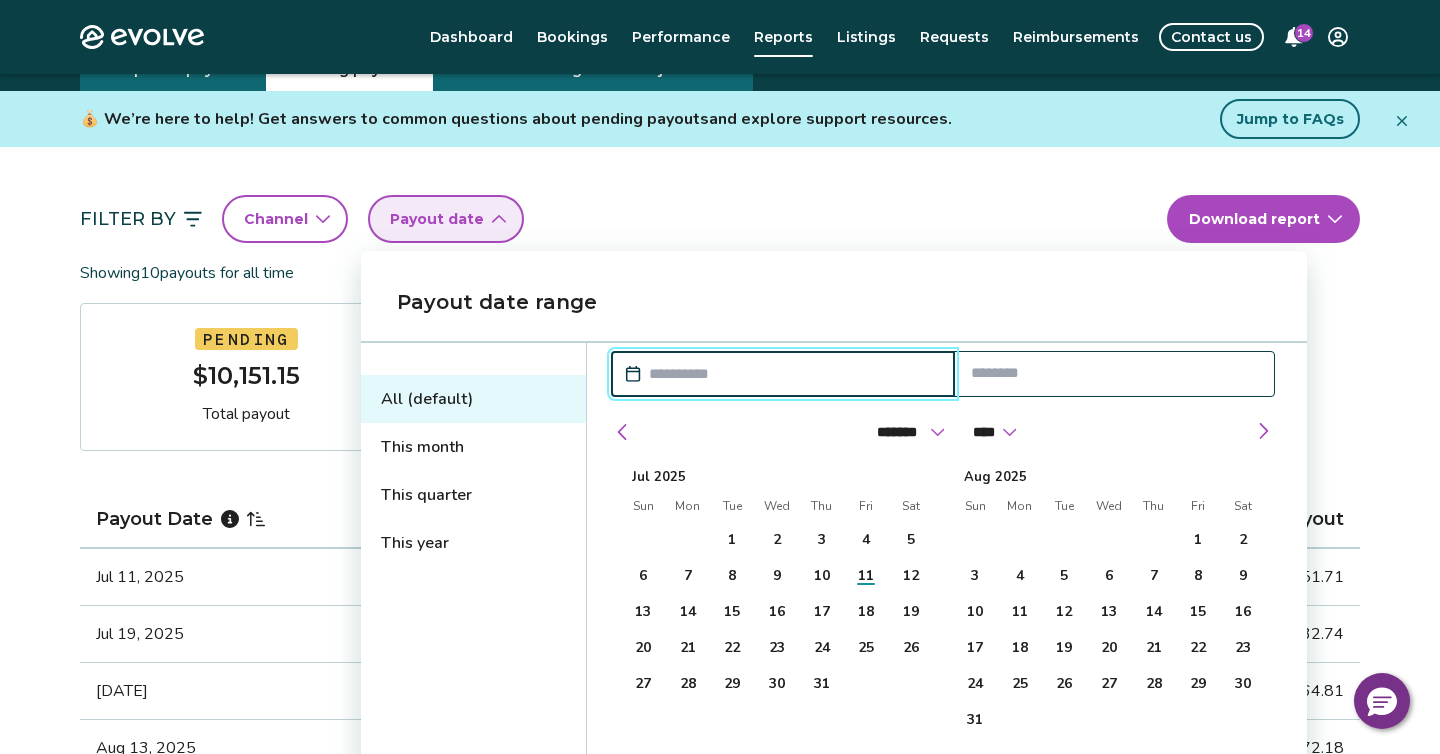 click on "Payout date" at bounding box center (437, 219) 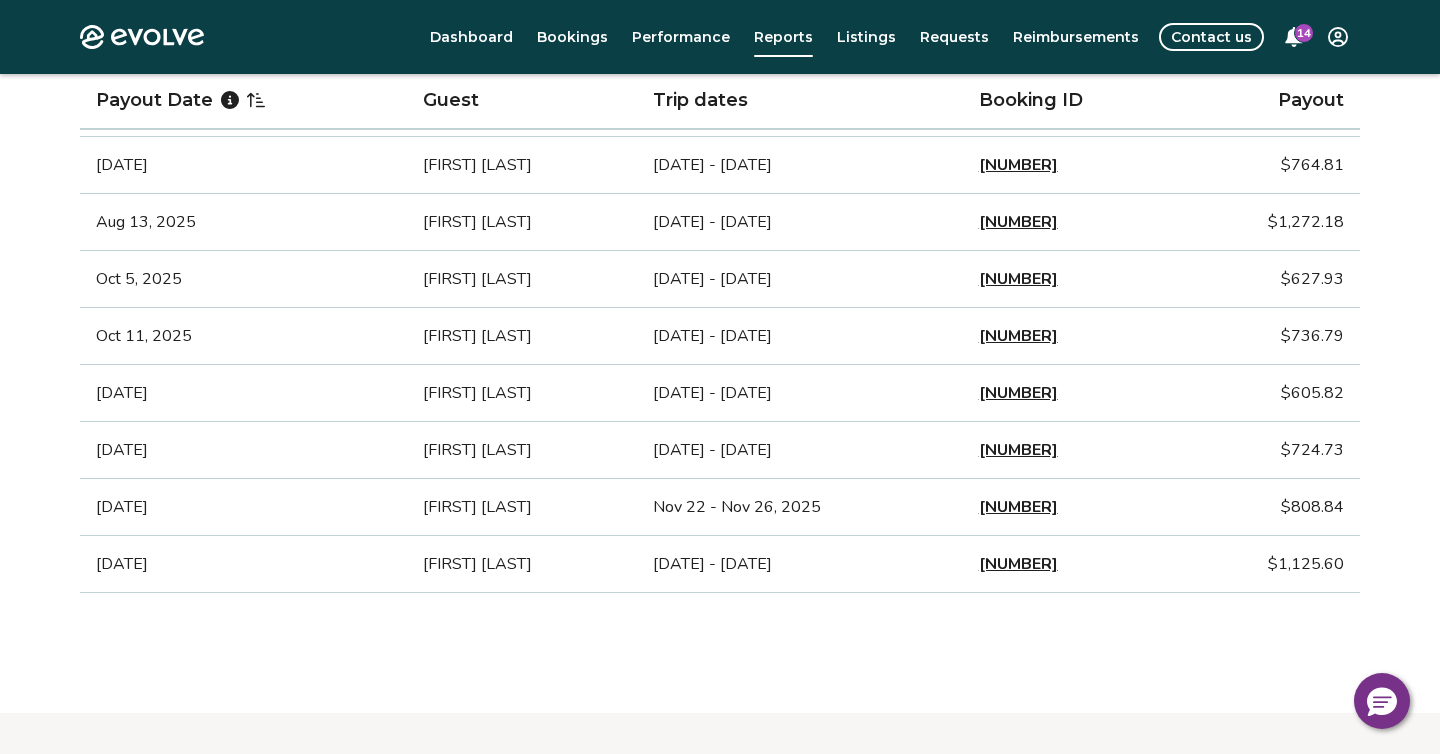 scroll, scrollTop: 603, scrollLeft: 0, axis: vertical 